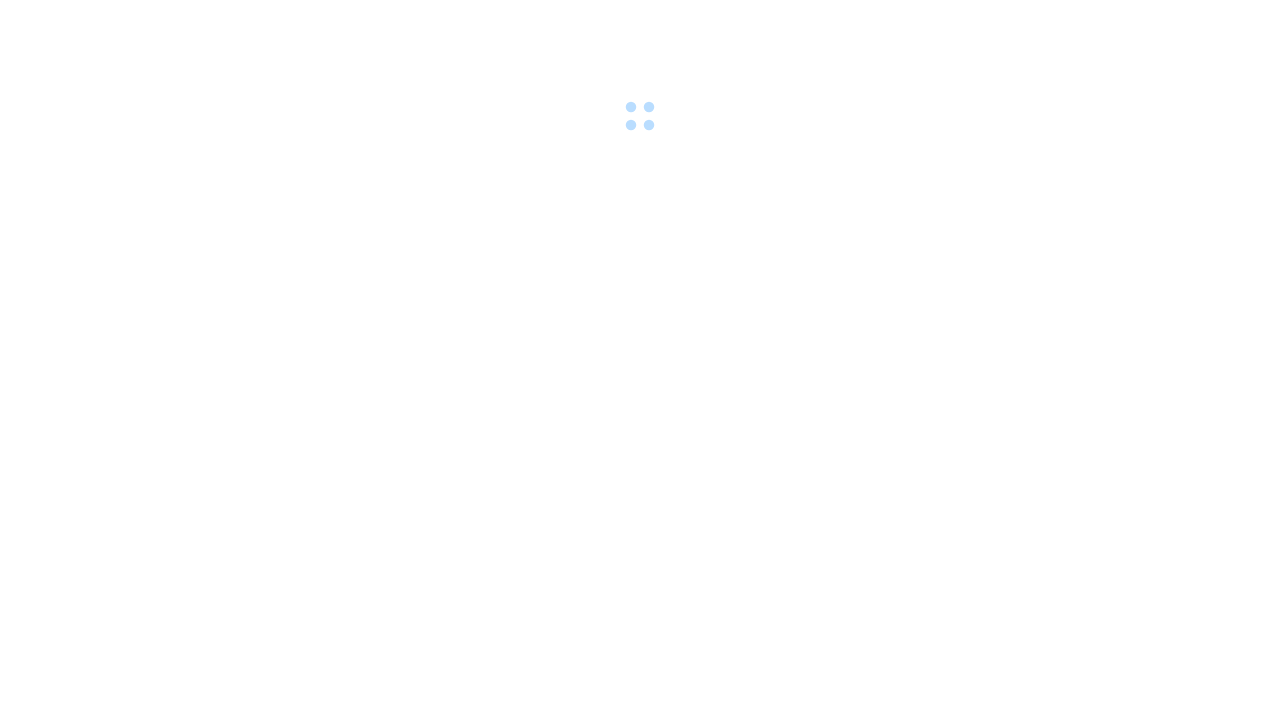 scroll, scrollTop: 0, scrollLeft: 0, axis: both 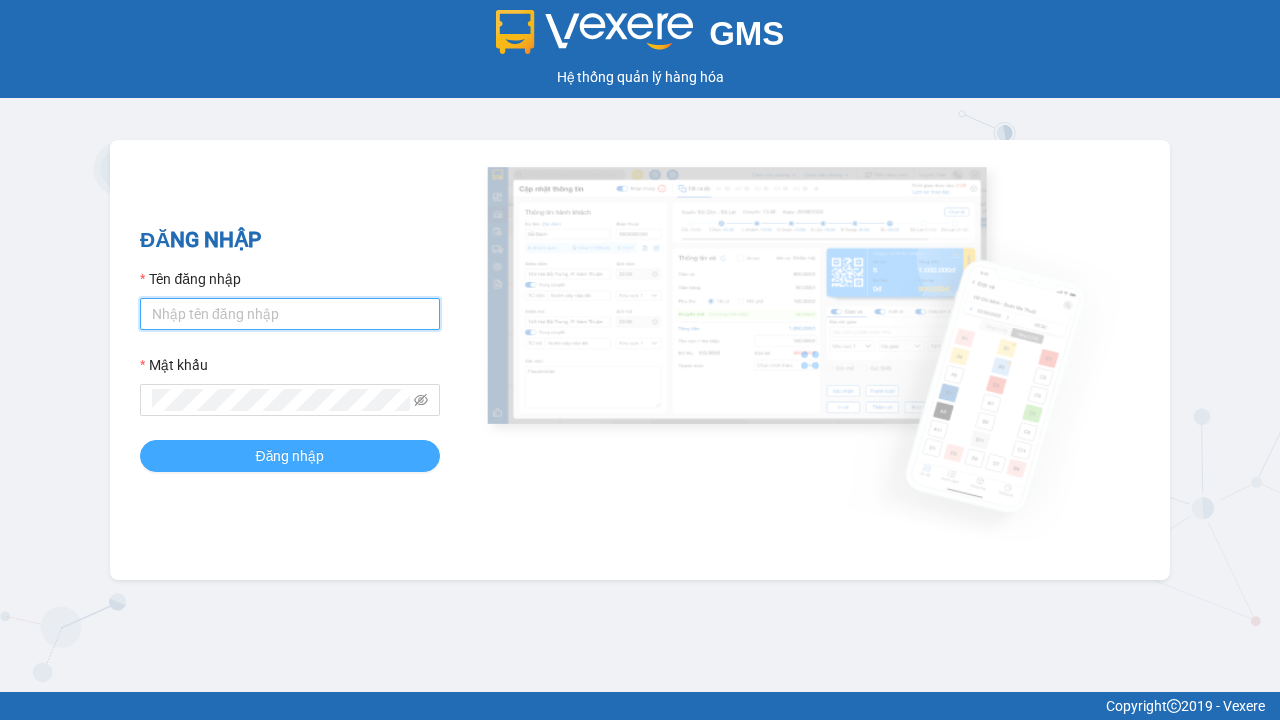 click on "Tên đăng nhập" at bounding box center (290, 314) 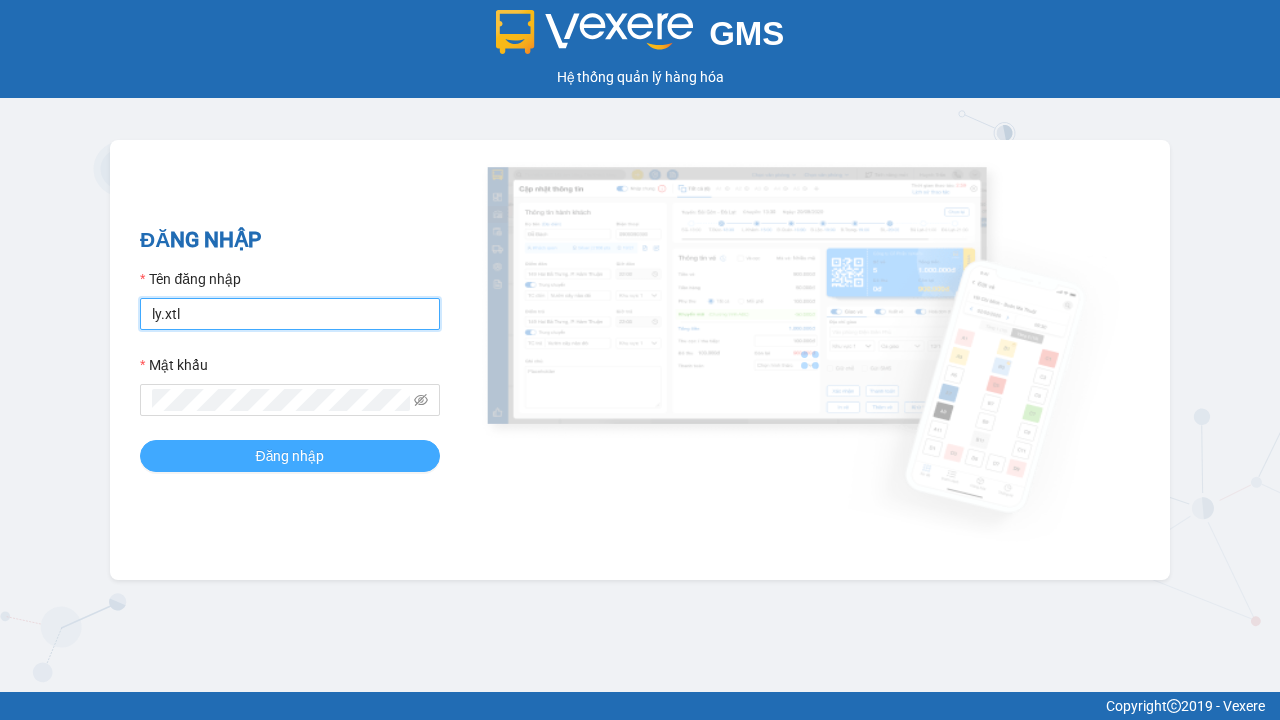 type on "ly.xtl" 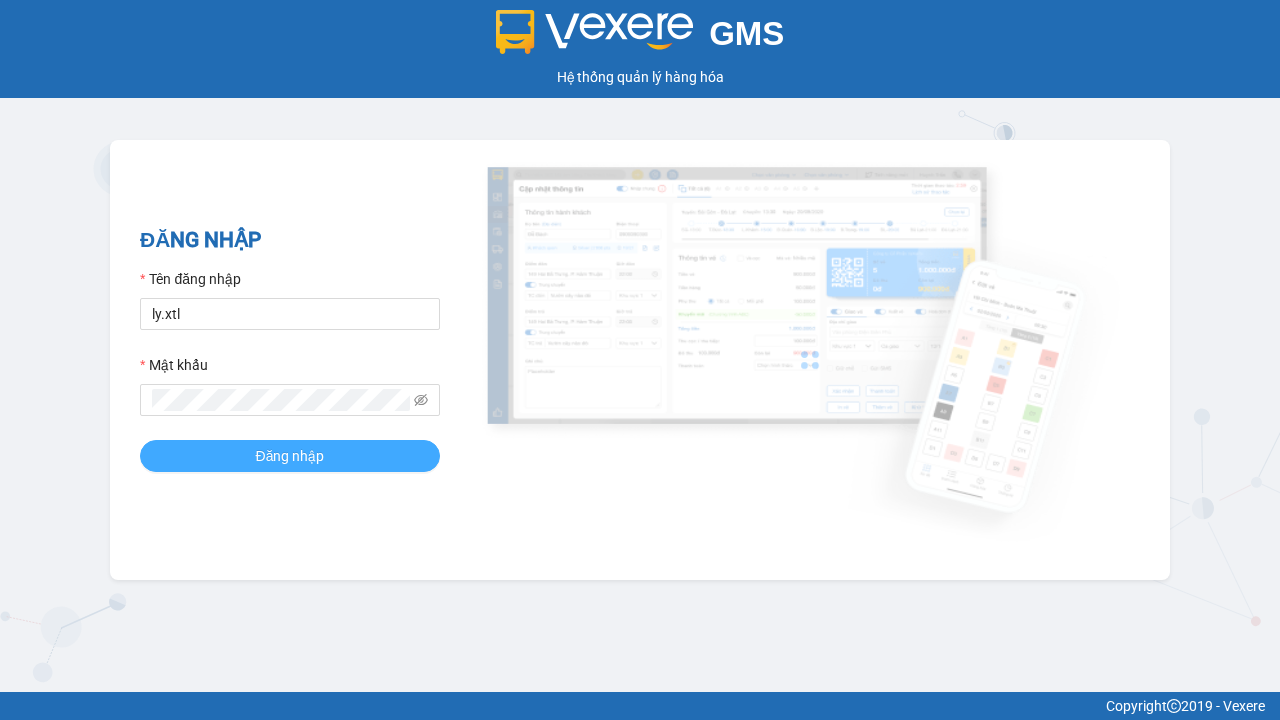 click on "Đăng nhập" at bounding box center [290, 456] 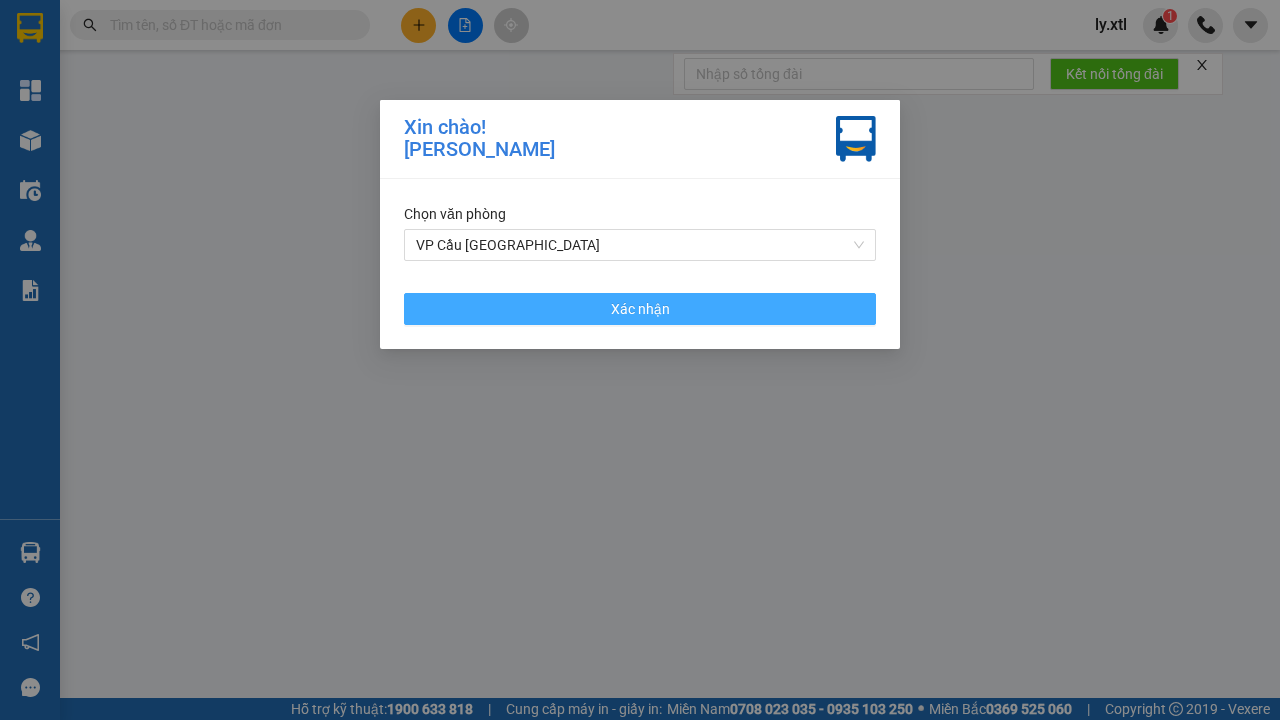 click on "VP Cầu [GEOGRAPHIC_DATA]" at bounding box center [640, 245] 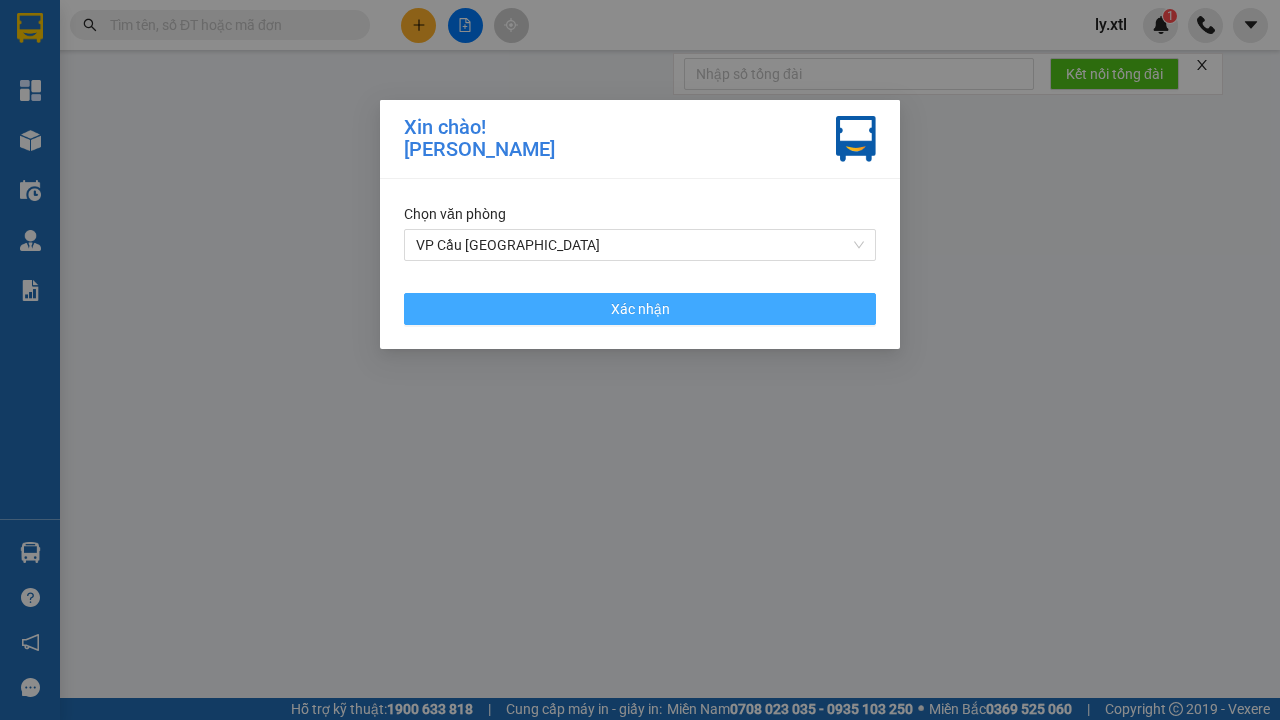 click on "Xác nhận" at bounding box center (640, 309) 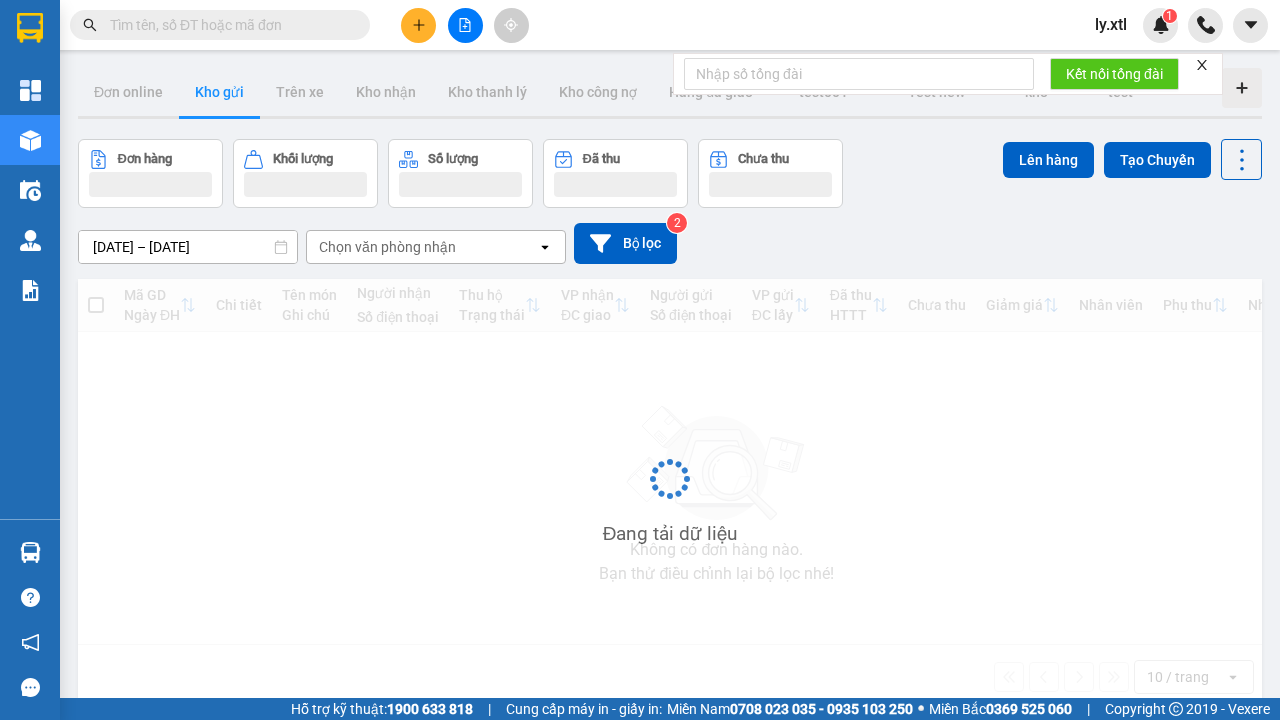 click 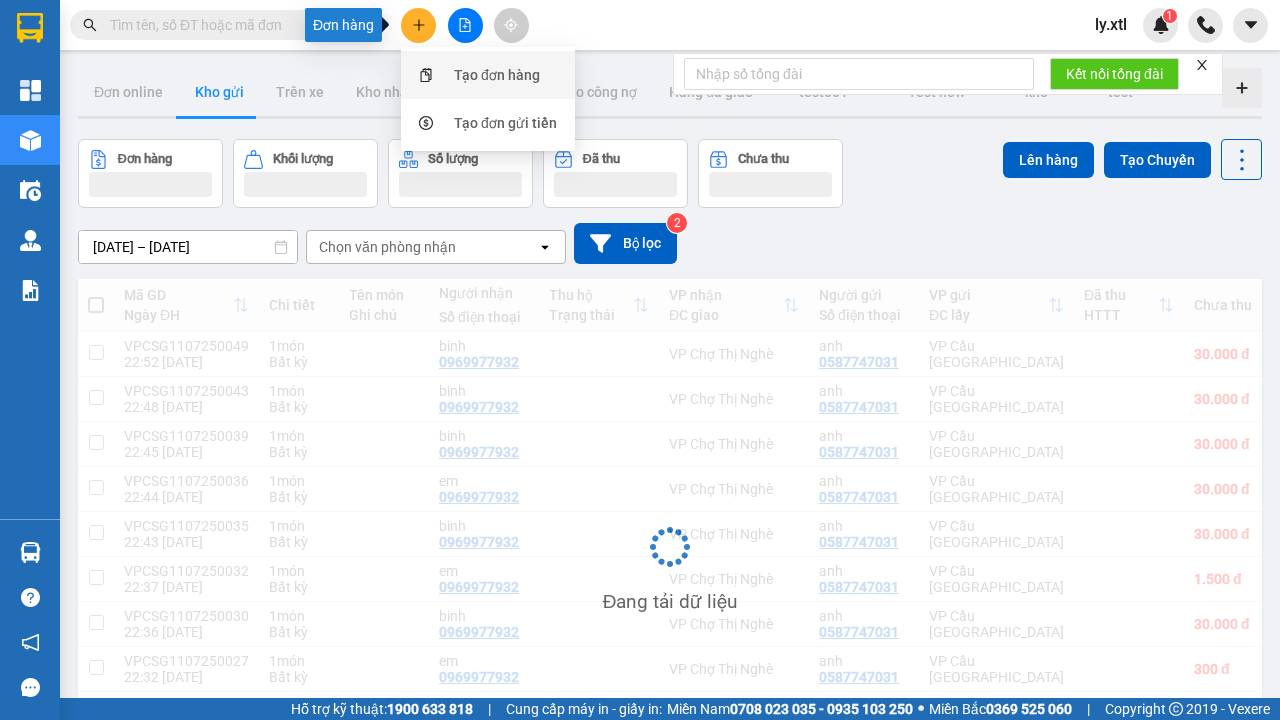 click on "Tạo đơn hàng" at bounding box center (497, 75) 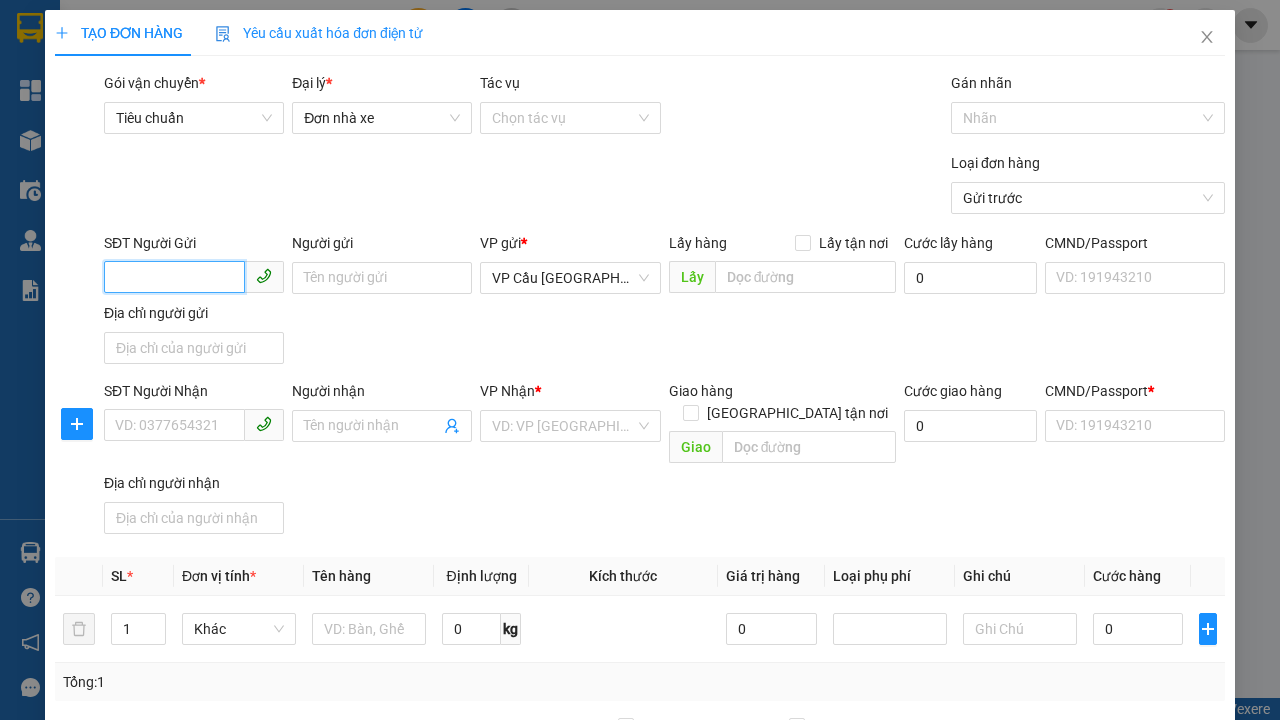 click on "SĐT Người Gửi" at bounding box center [174, 277] 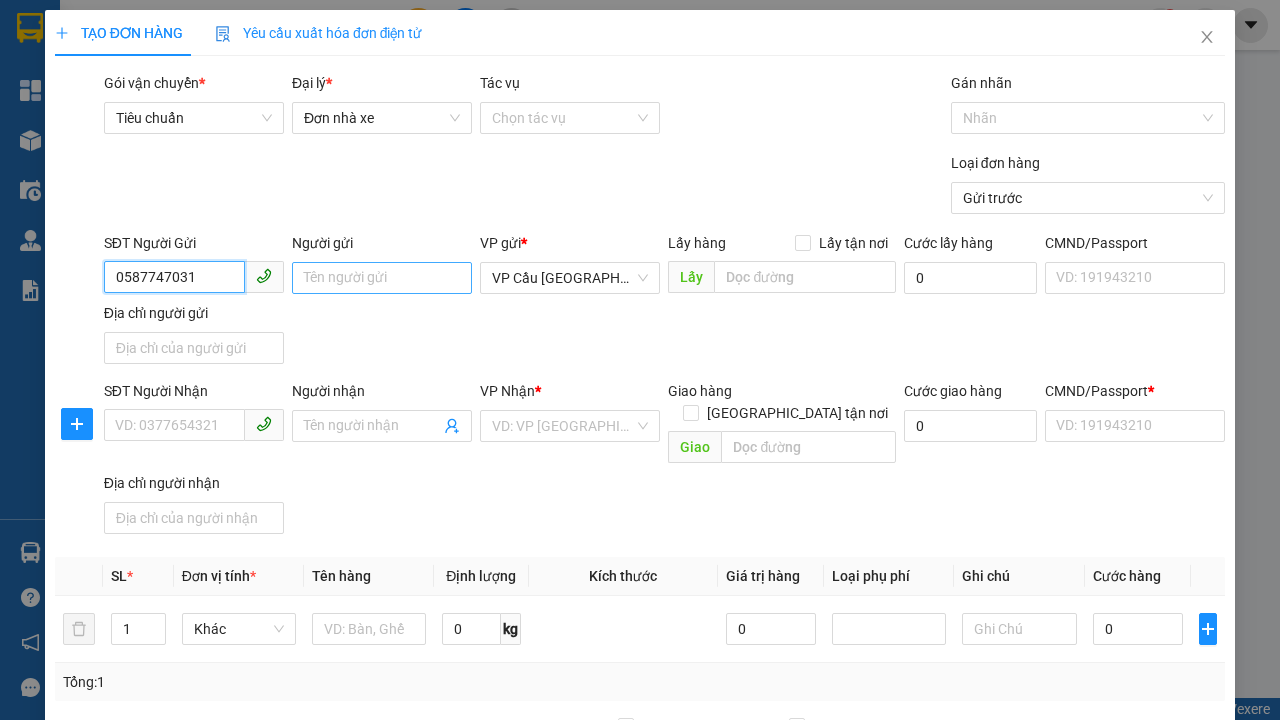 type on "0587747031" 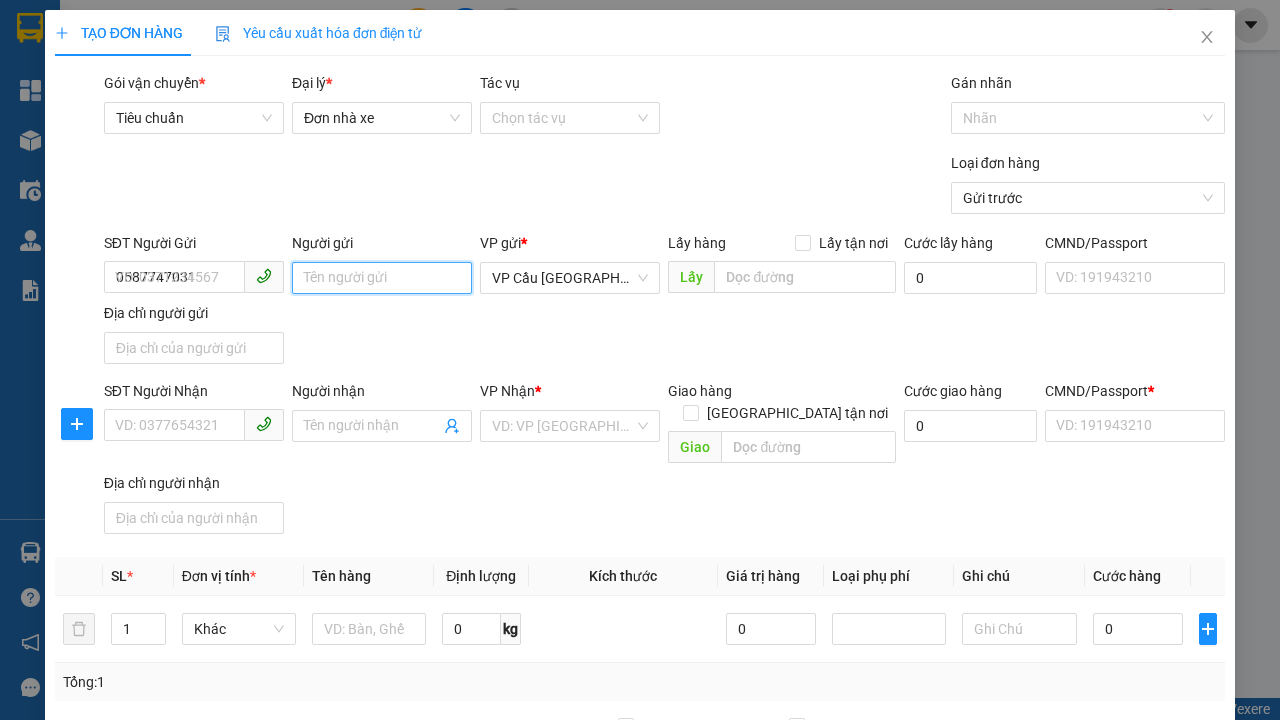 click on "Người gửi" at bounding box center [382, 278] 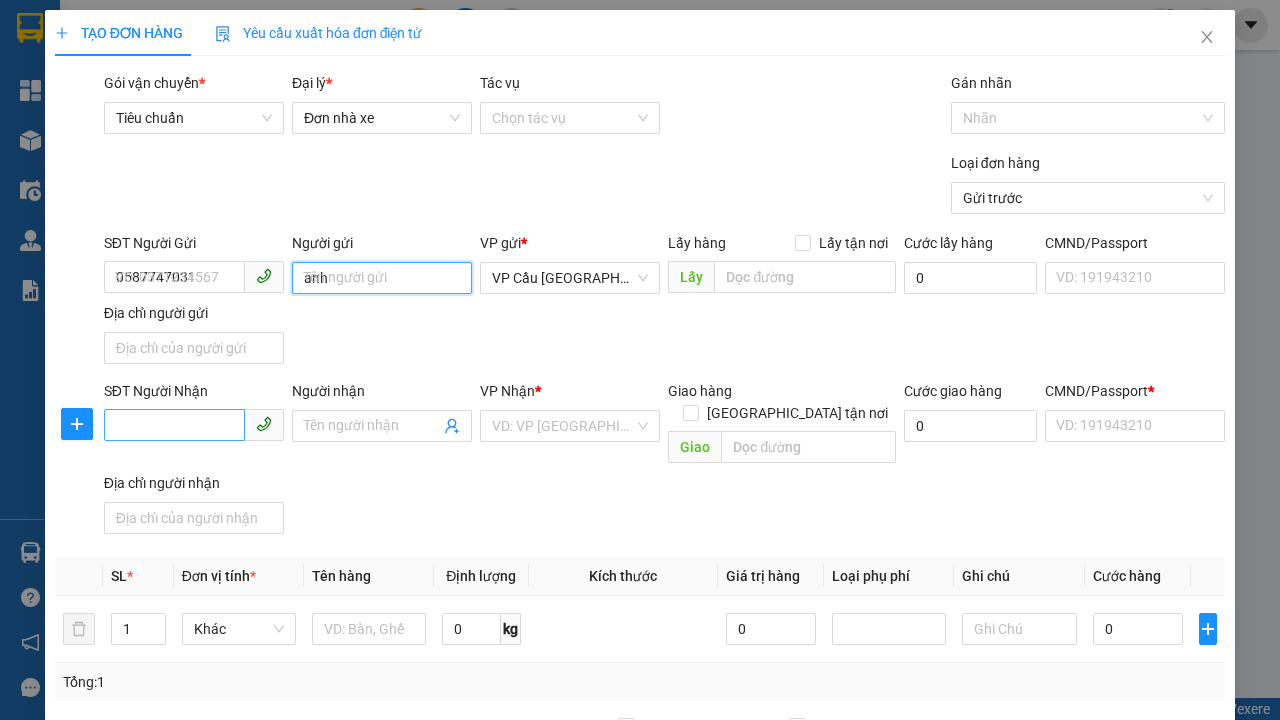 click on "VP Cầu [GEOGRAPHIC_DATA]" at bounding box center (570, 278) 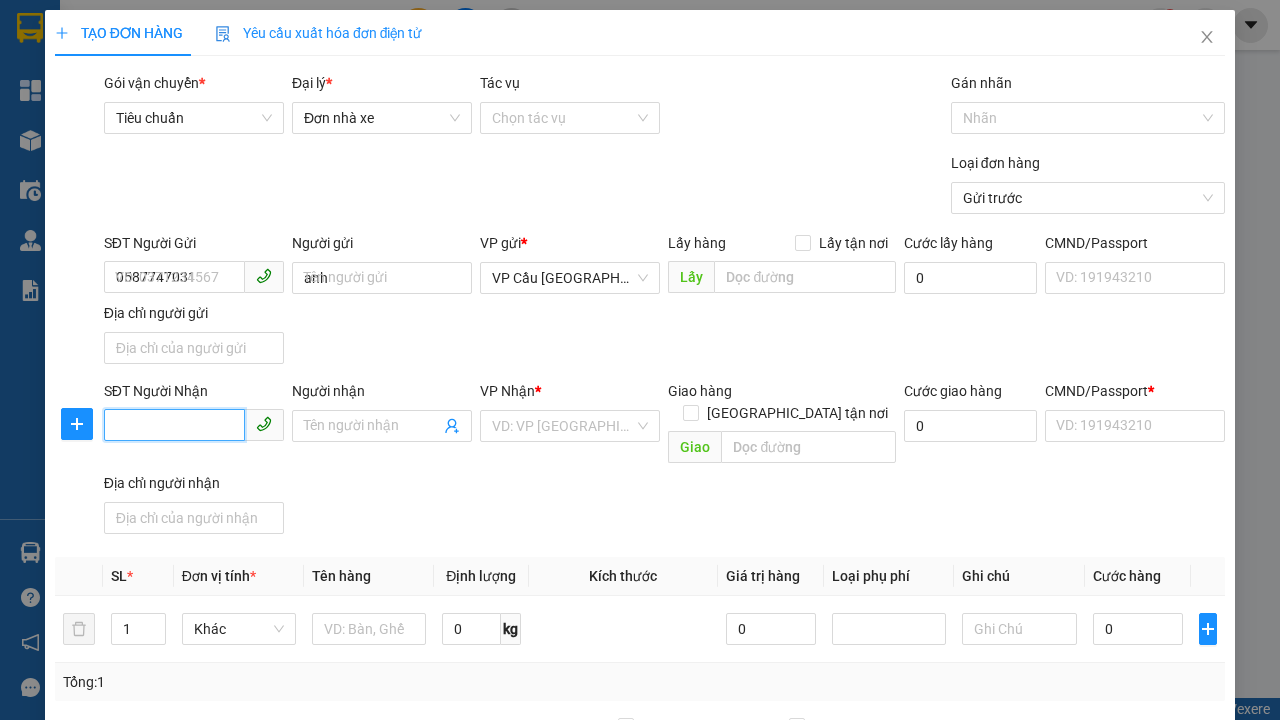 click on "SĐT Người Nhận" at bounding box center (174, 425) 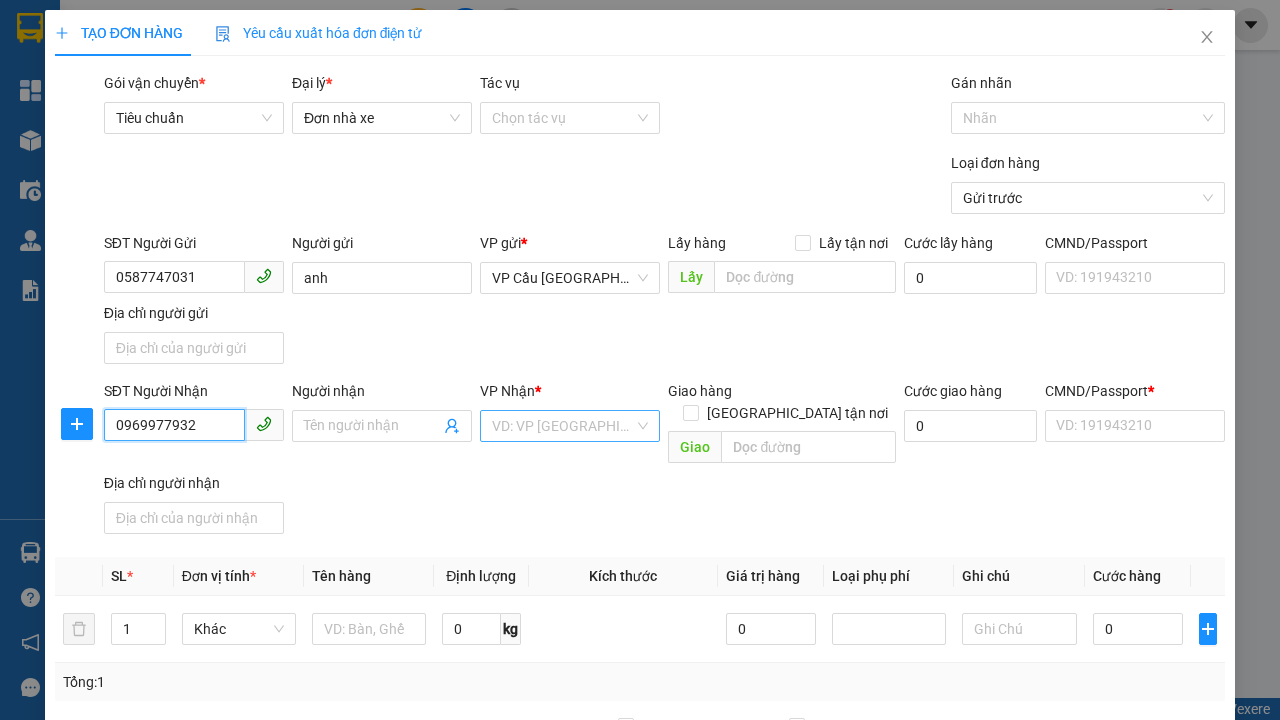 type on "0969977932" 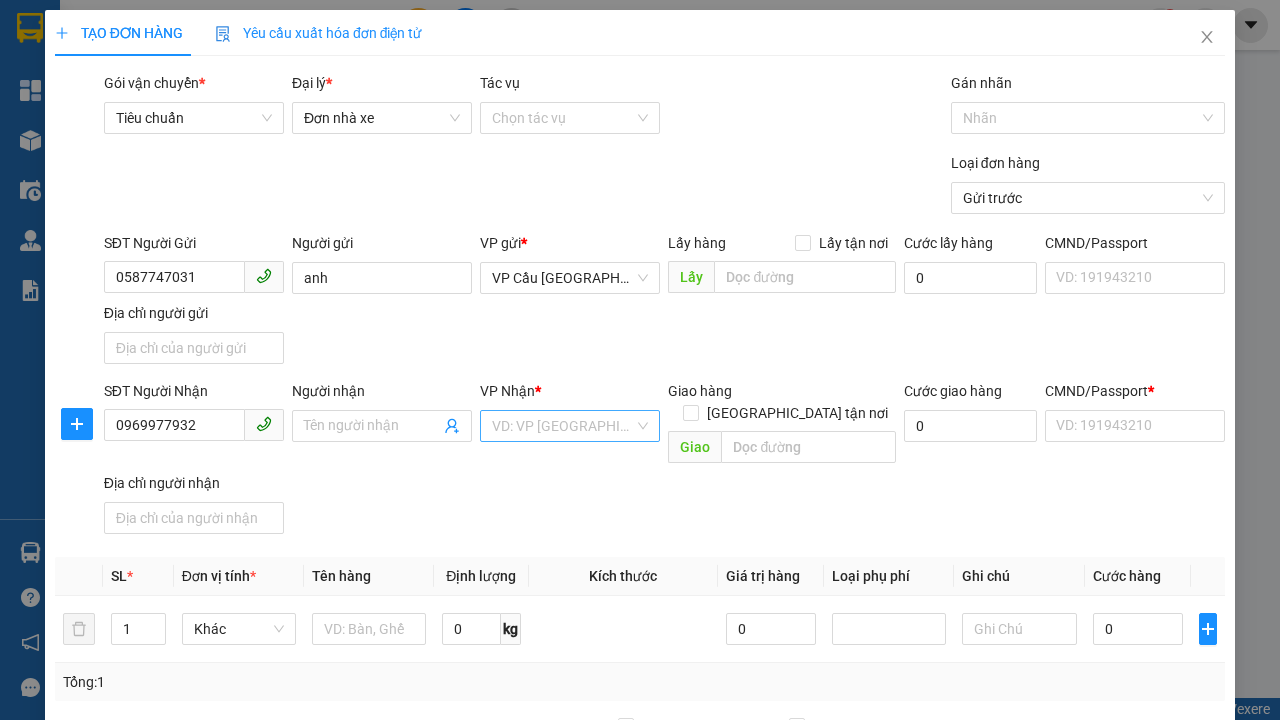 click on "Người nhận" at bounding box center [372, 426] 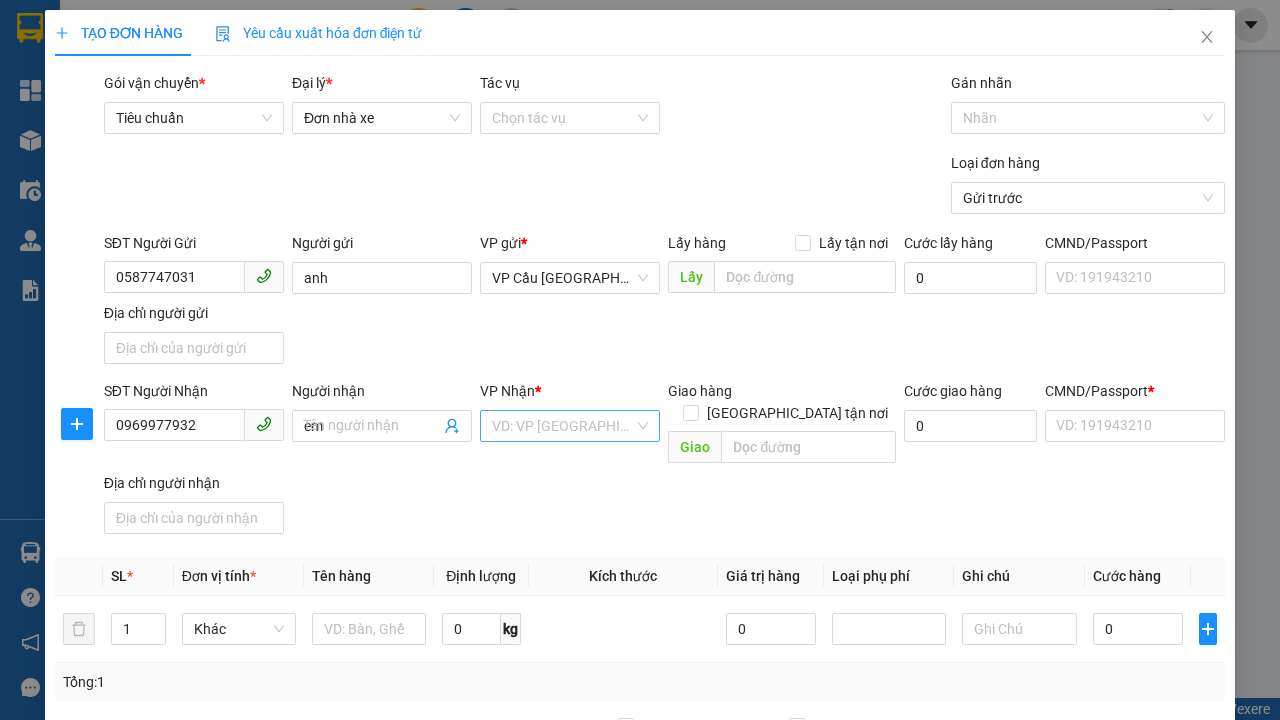 type on "em" 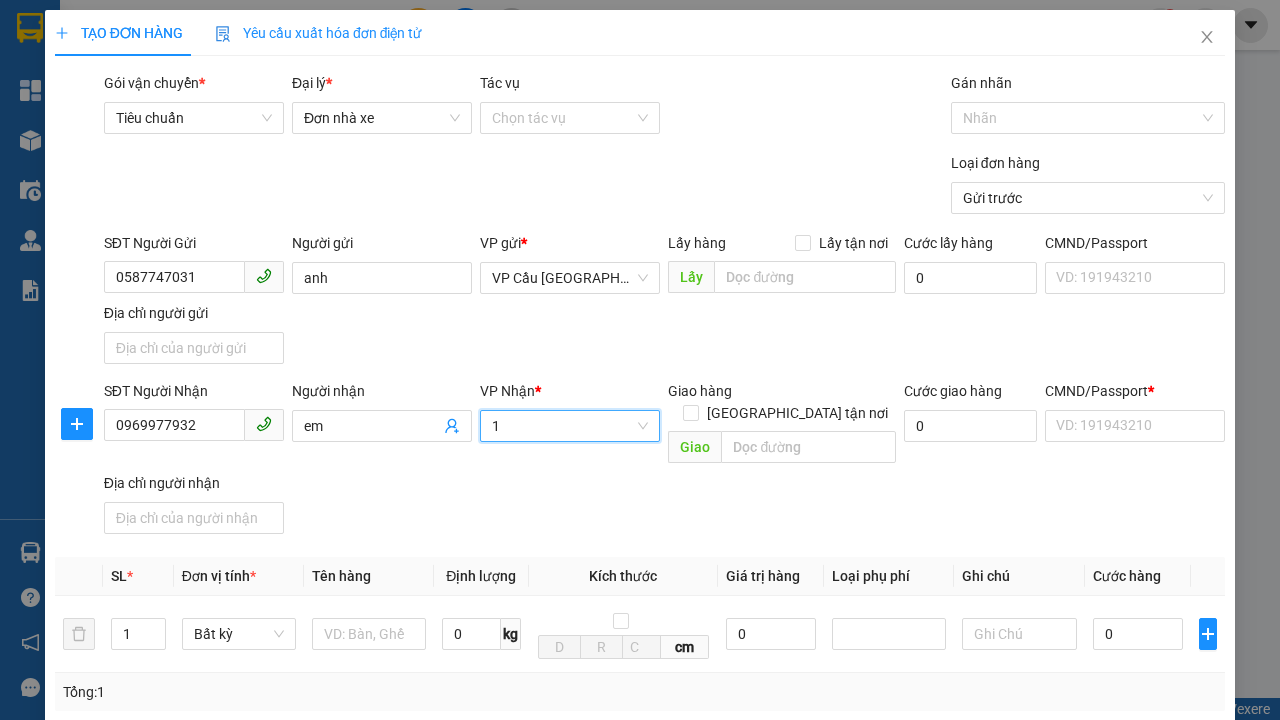 type on "1" 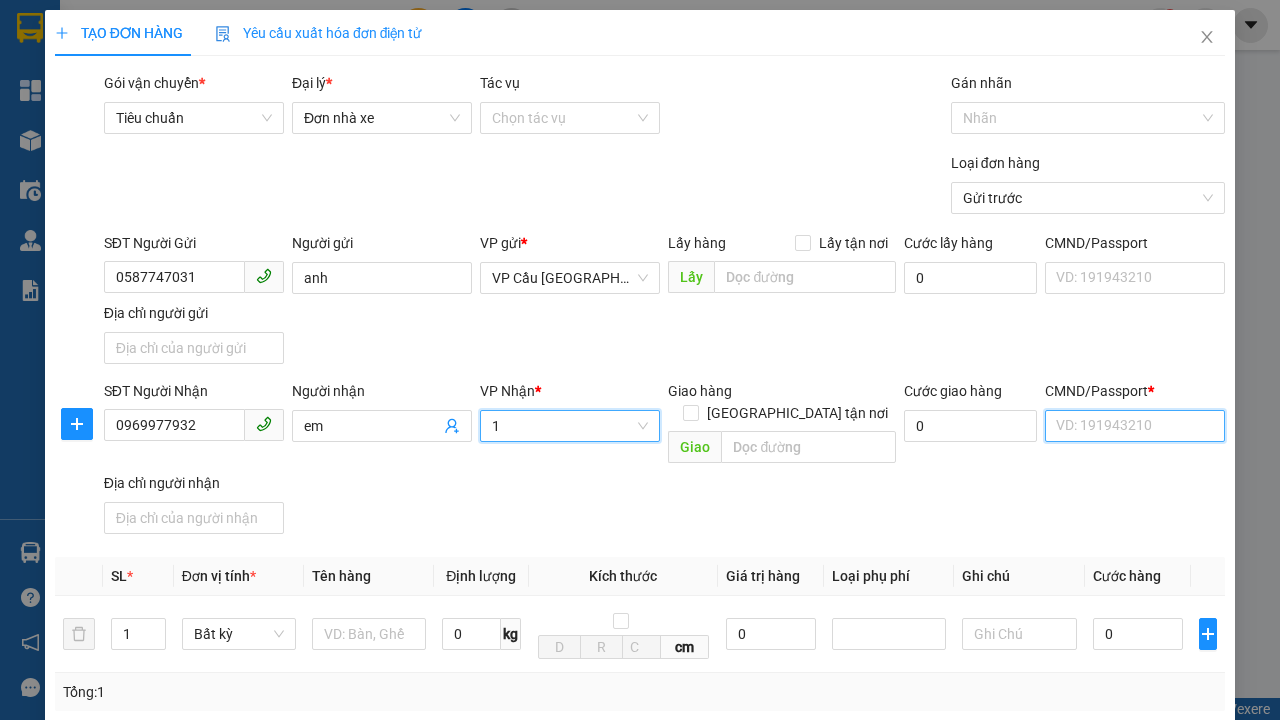click on "CMND/Passport  *" at bounding box center (1135, 426) 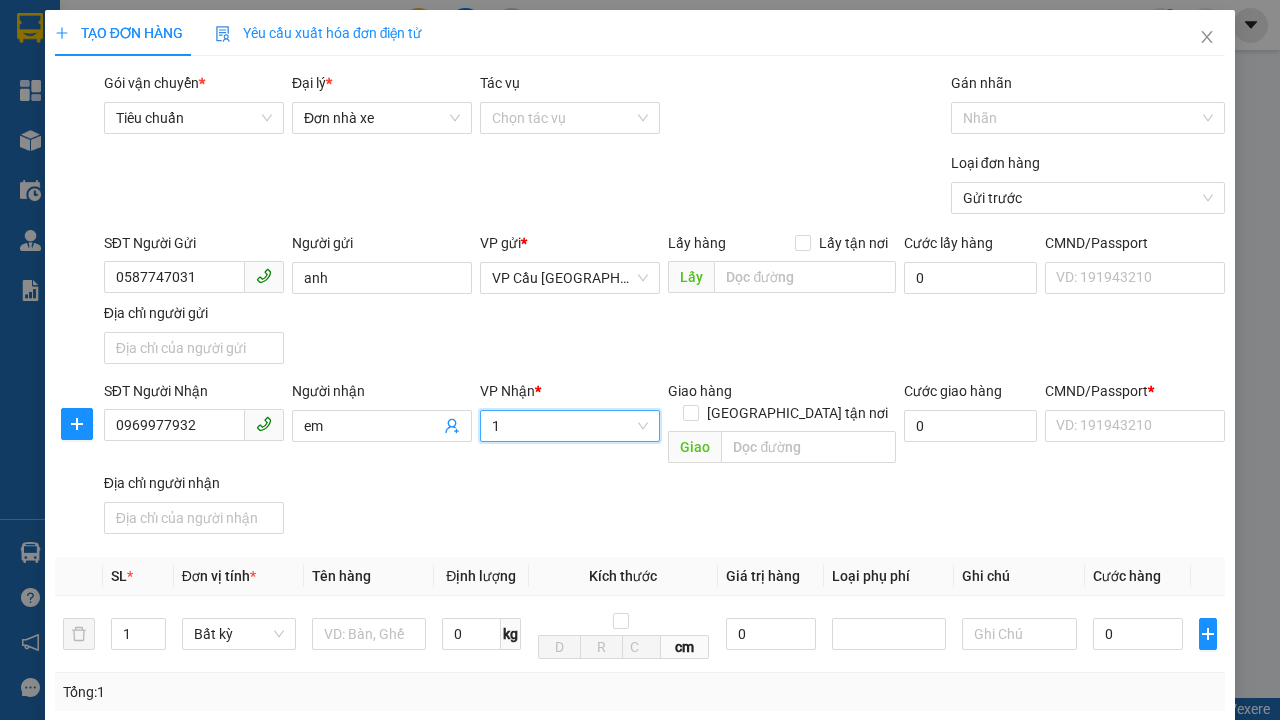 click on "SĐT Người Gửi 0587747031 Người gửi anh VP gửi  * VP Cầu [GEOGRAPHIC_DATA] Lấy hàng Lấy tận nơi Lấy Cước lấy hàng 0 CMND/Passport VD: [PASSPORT] Địa chỉ người gửi" at bounding box center [664, 302] 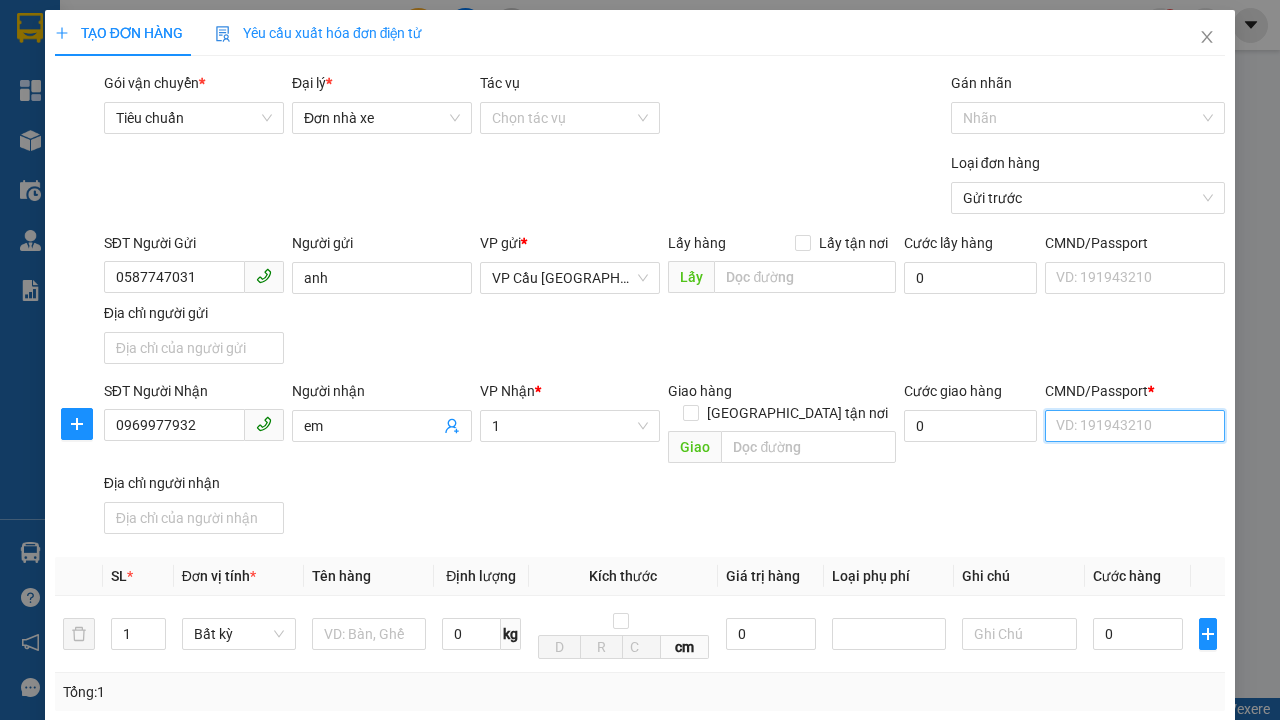 click on "CMND/Passport  *" at bounding box center [1135, 426] 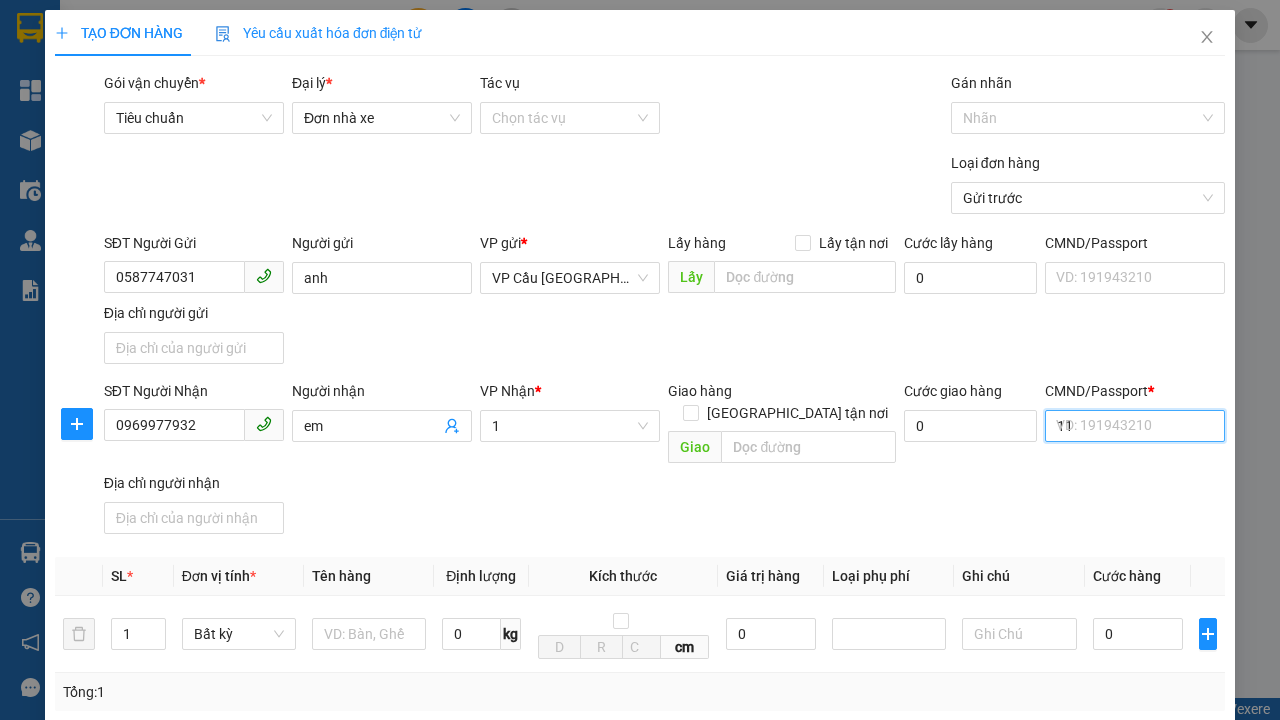 type on "11" 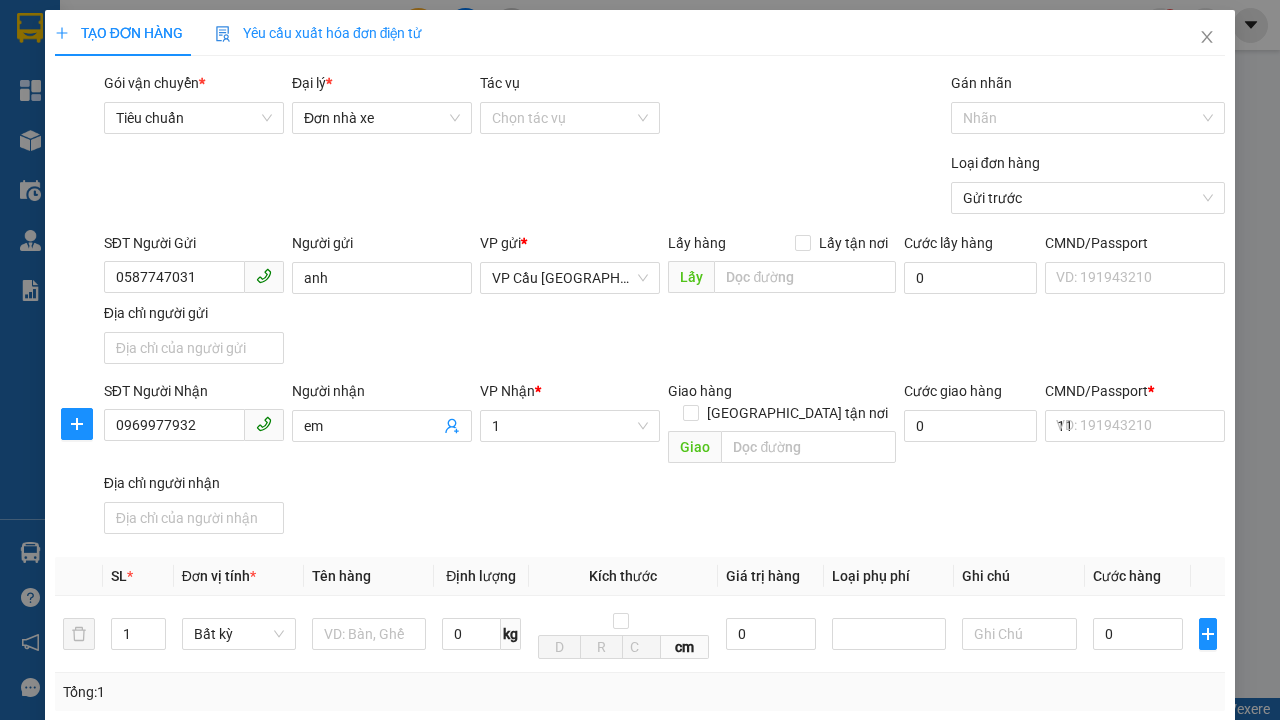 click on "SĐT Người Nhận 0969977932 Người nhận em VP Nhận  * 1 Giao hàng [GEOGRAPHIC_DATA] tận nơi Giao Cước giao hàng 0 CMND/Passport  * 11 VD: [PASSPORT] Địa chỉ người nhận" at bounding box center [664, 461] 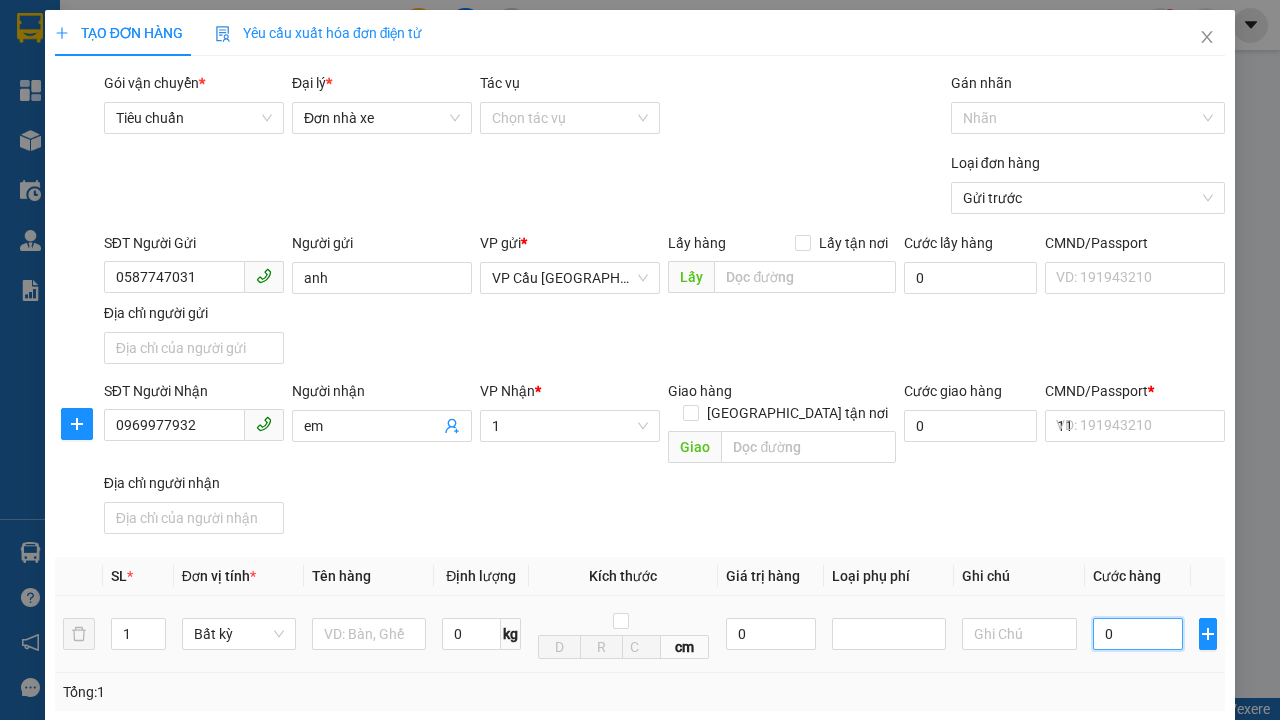 click on "0" at bounding box center (1138, 634) 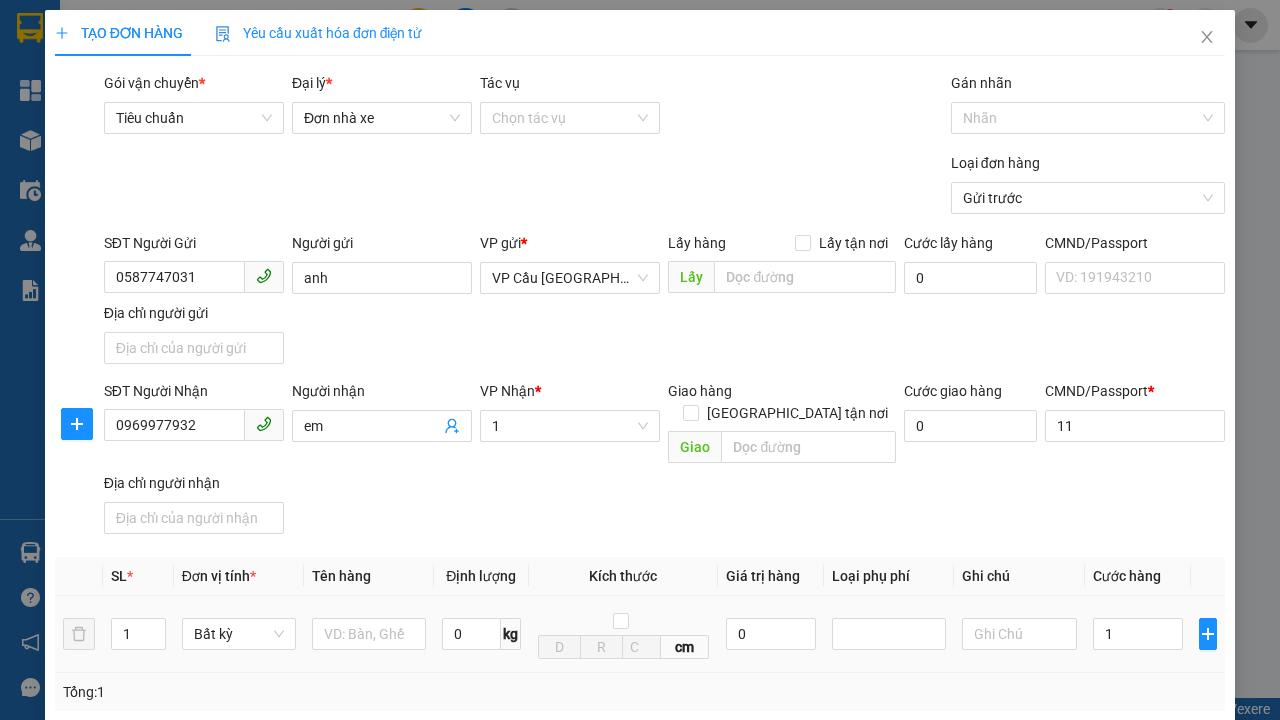 click on "Ghi chú" at bounding box center [1019, 576] 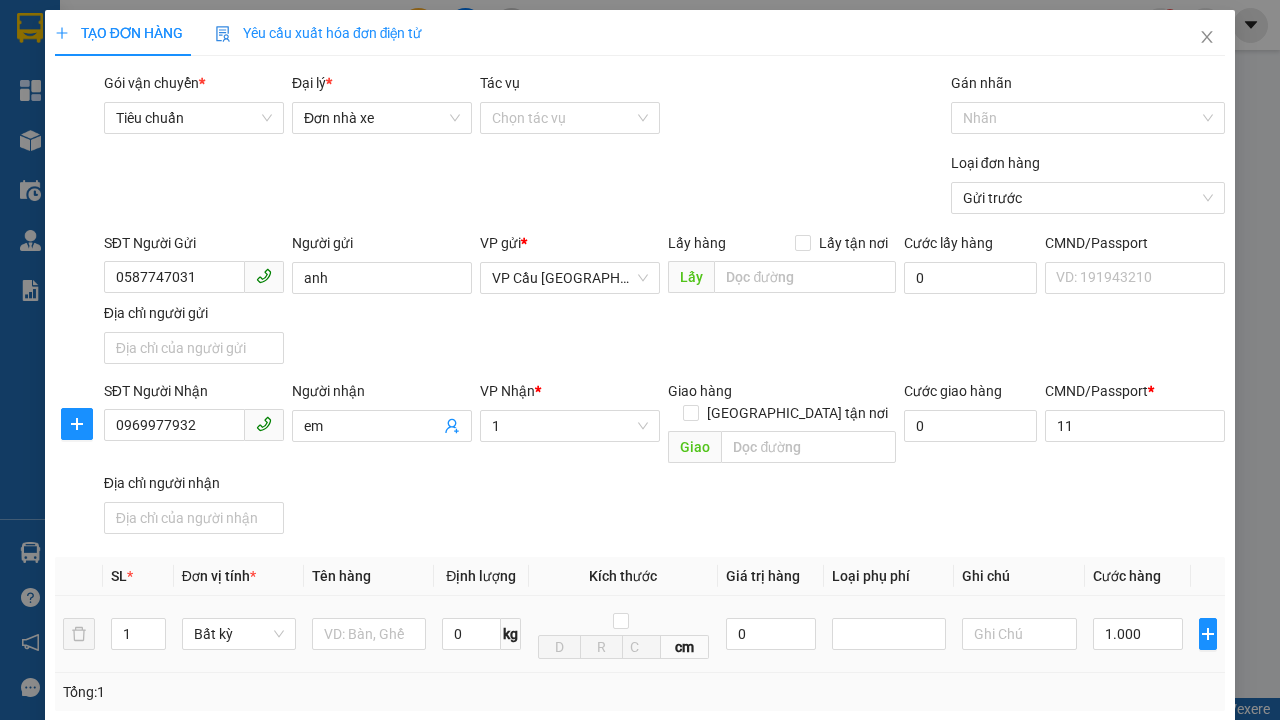 type on "300" 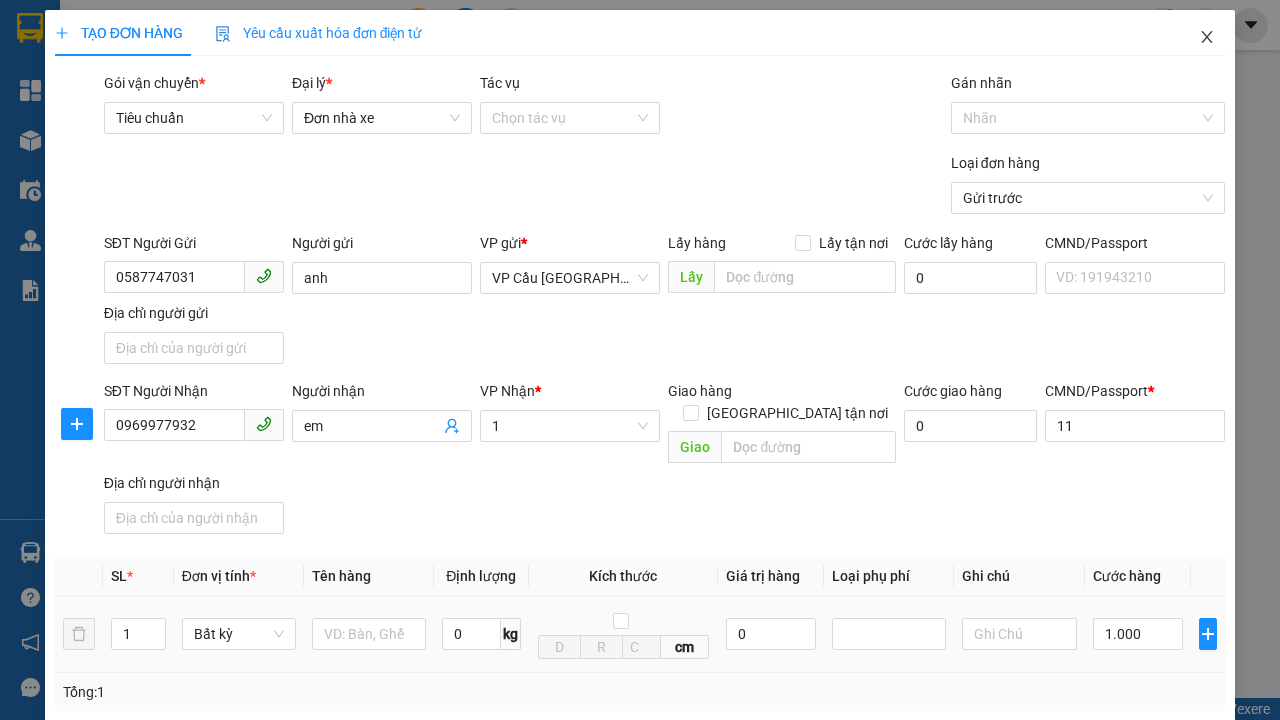 click on "[PERSON_NAME]" at bounding box center [1027, 1079] 